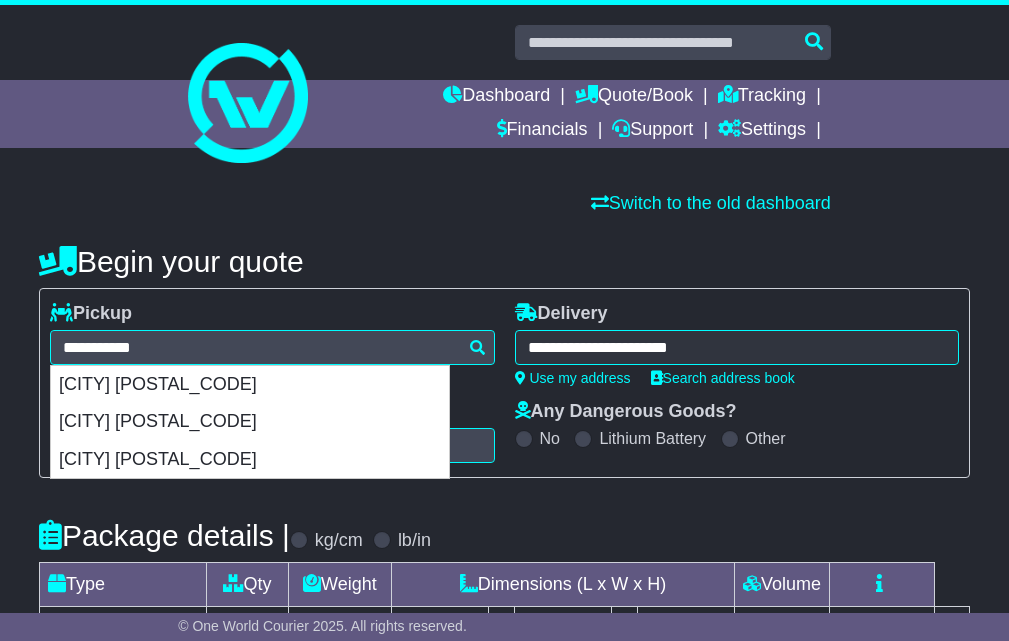 select on "*****" 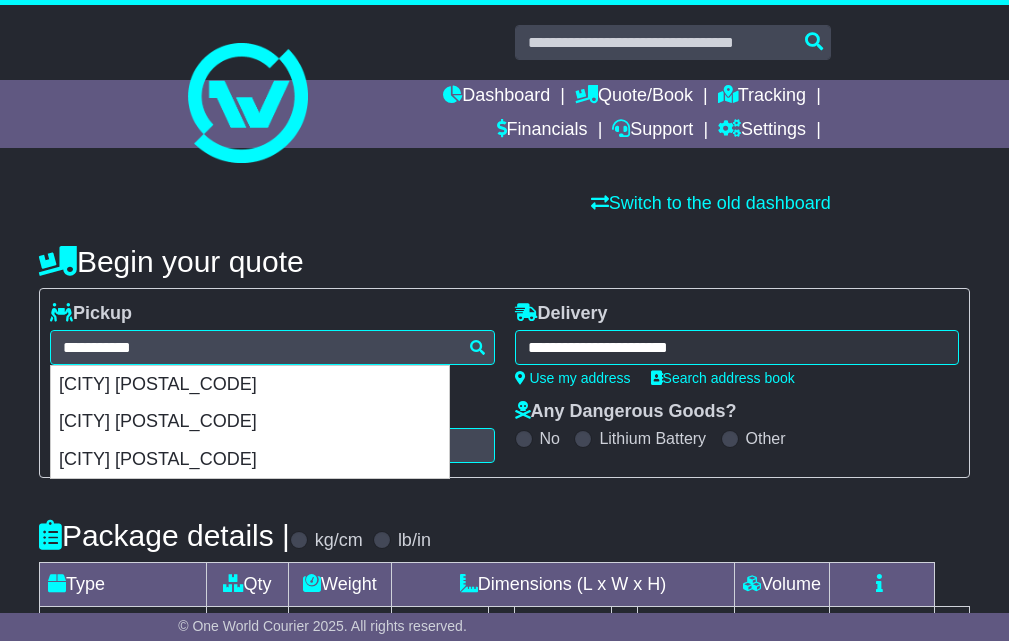 scroll, scrollTop: 0, scrollLeft: 0, axis: both 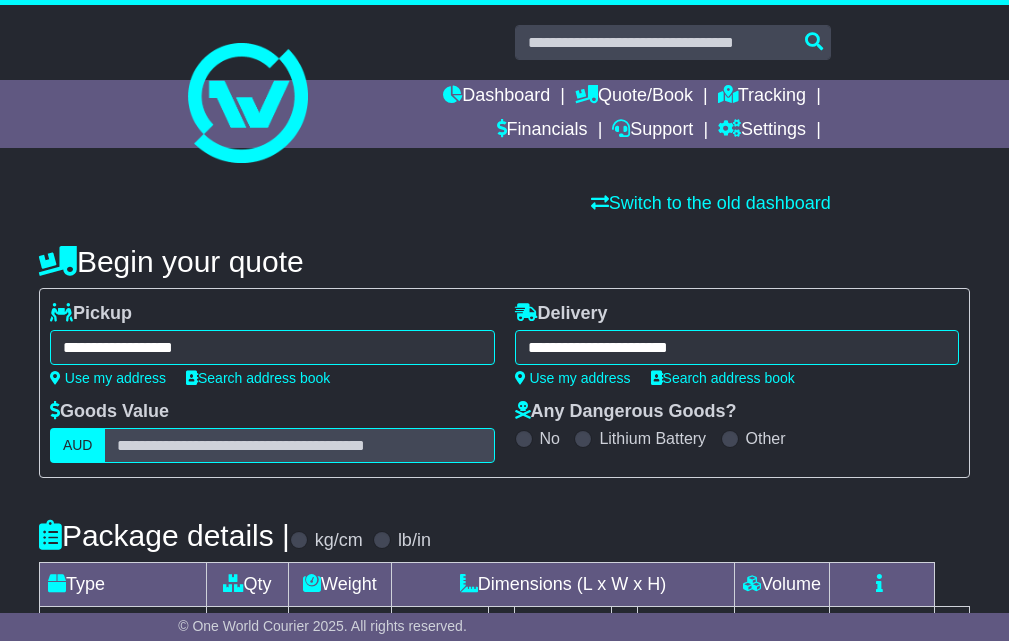 click on "**********" at bounding box center (272, 347) 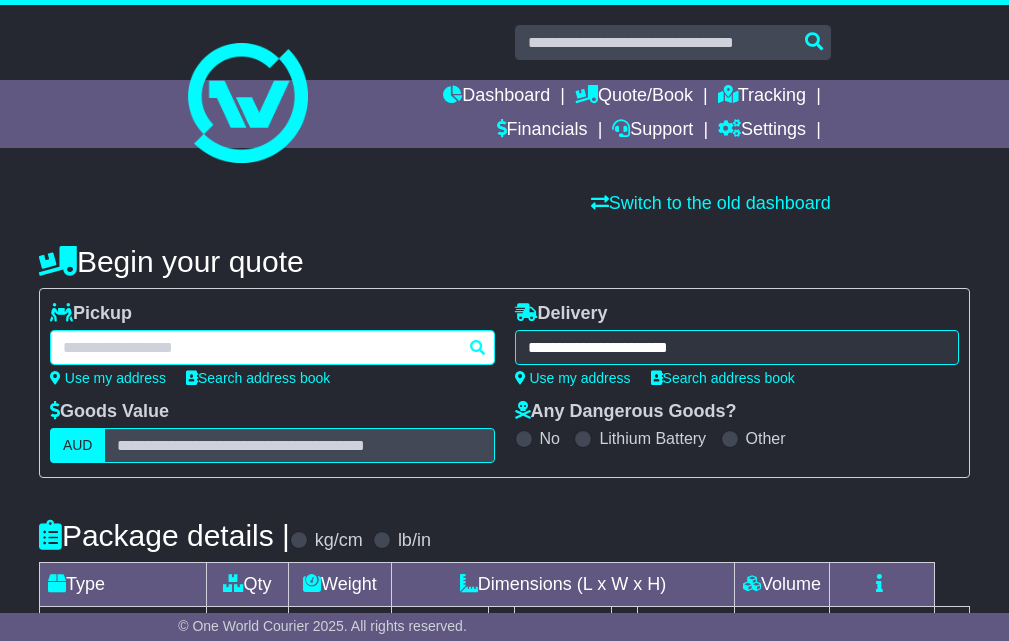 click at bounding box center [272, 347] 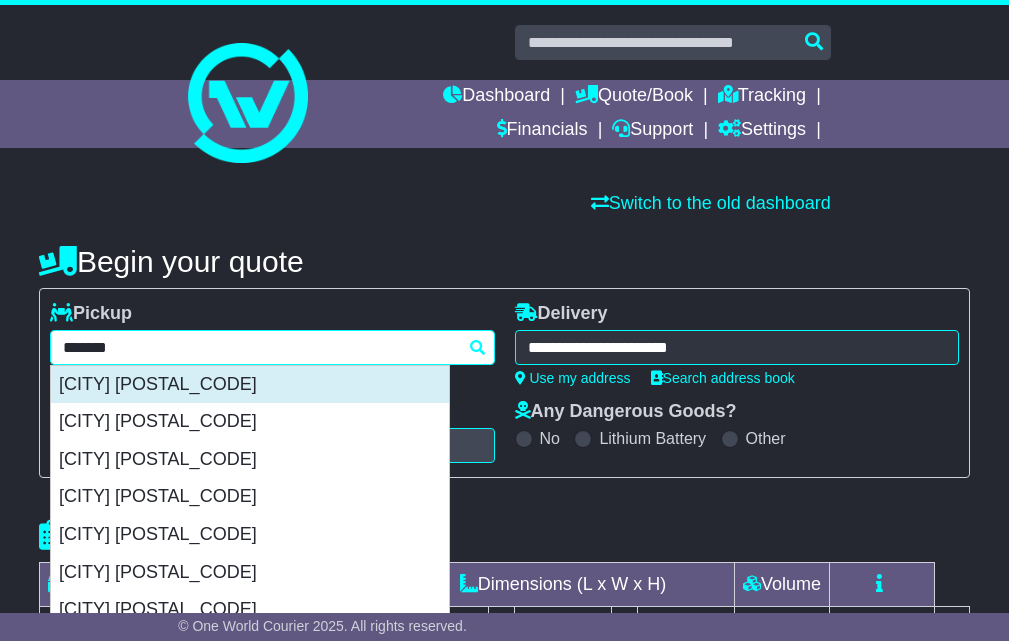 click on "[CITY] [POSTAL_CODE]" at bounding box center [250, 385] 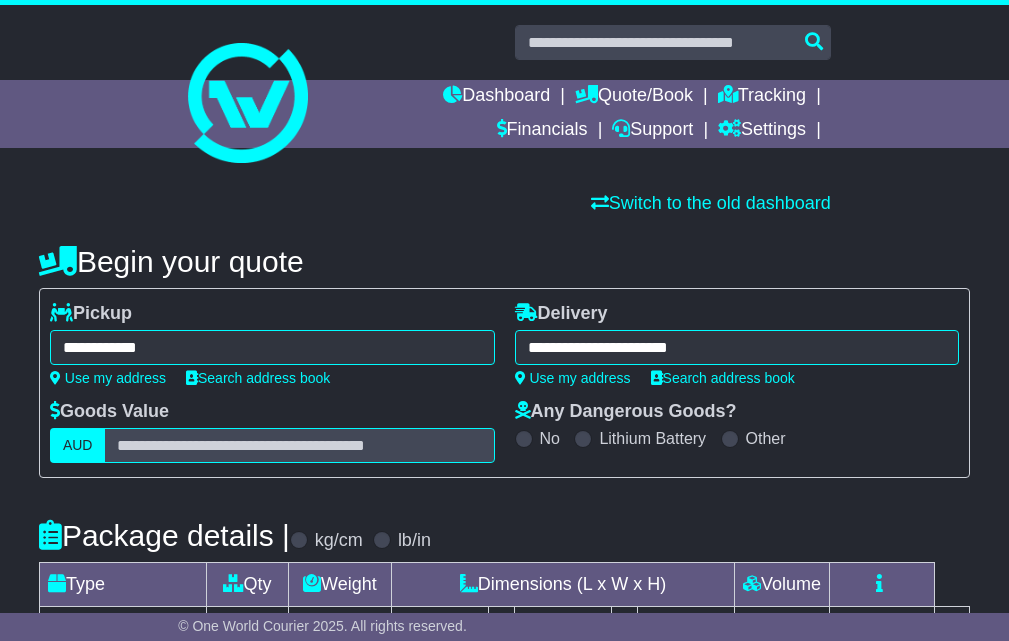 type on "**********" 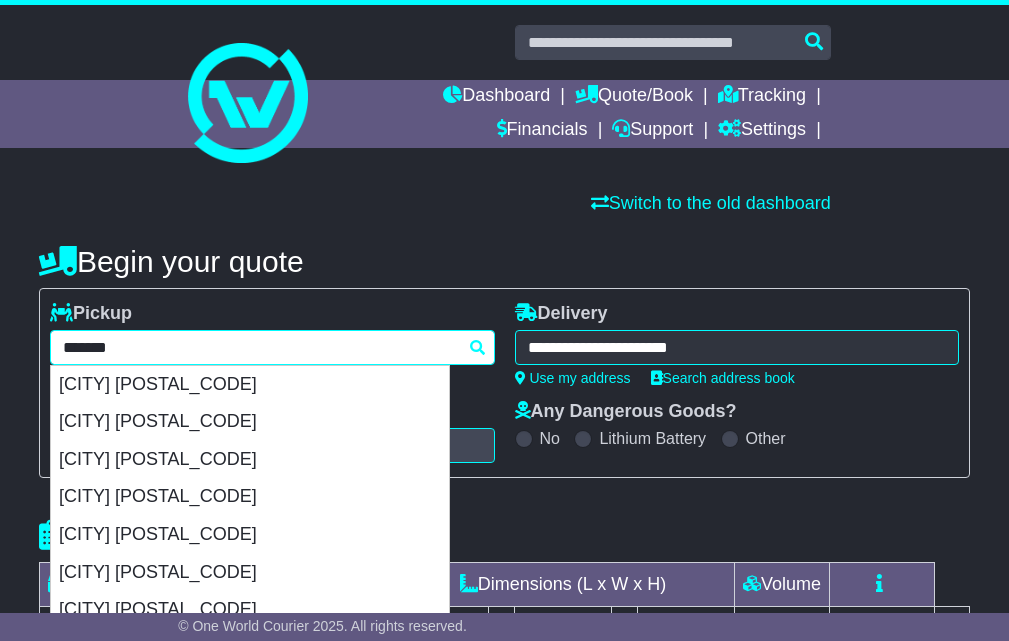 click on "**********" at bounding box center [272, 347] 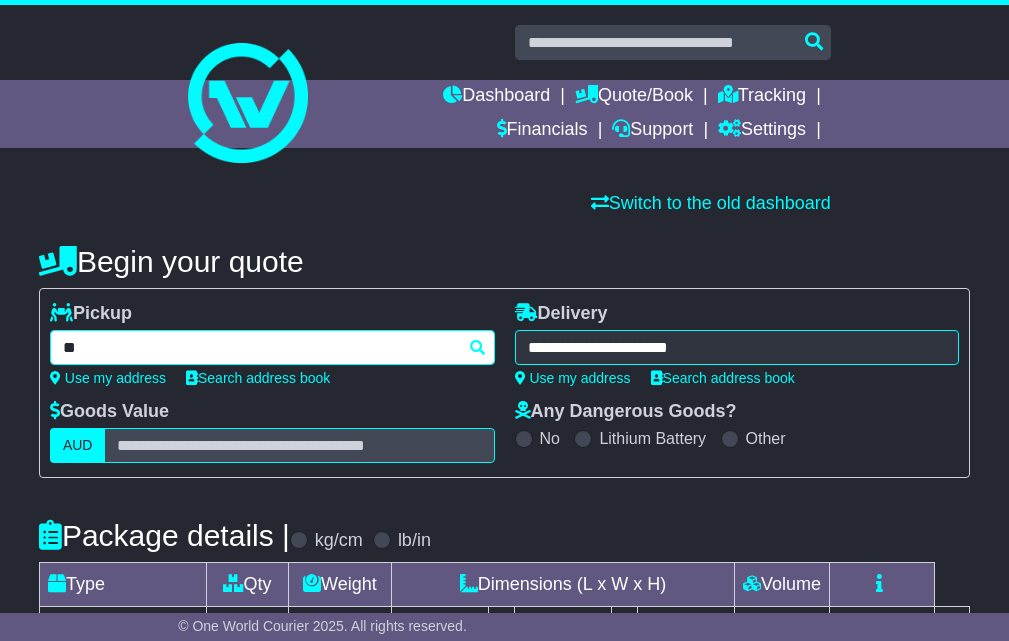 type on "*" 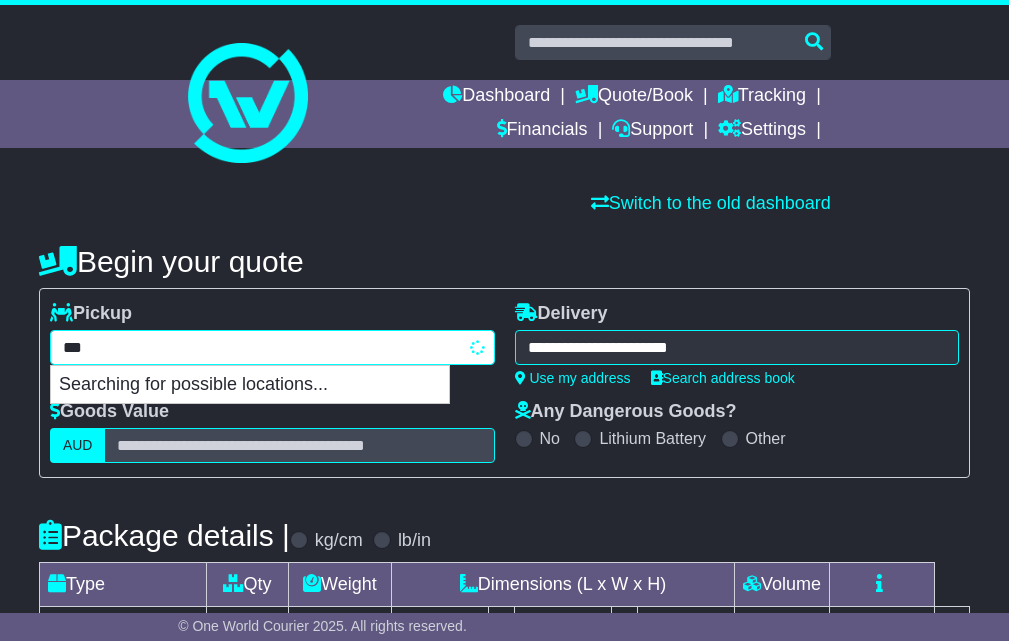 type on "****" 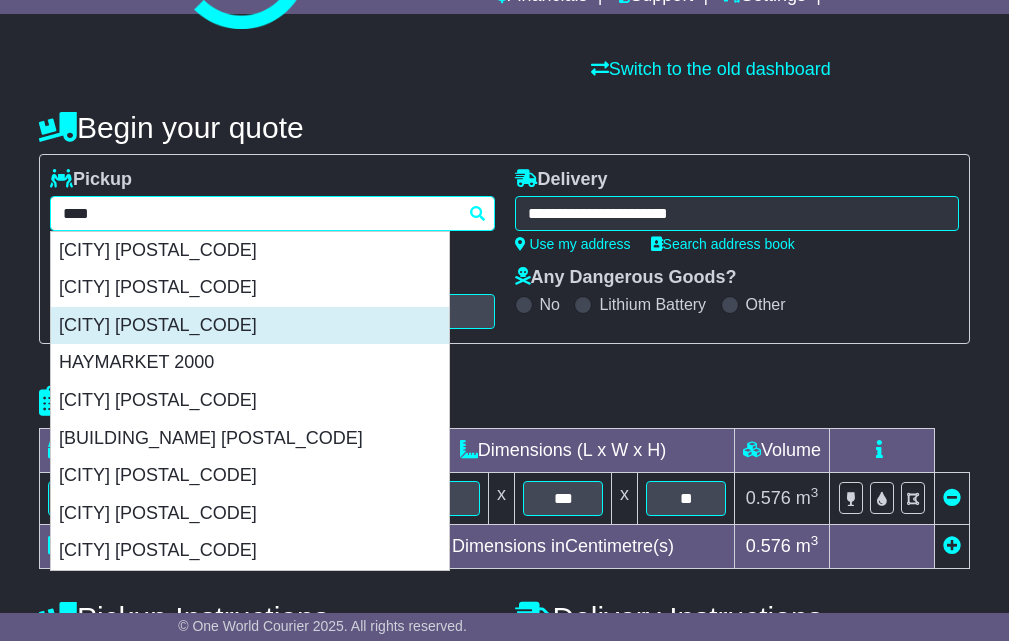scroll, scrollTop: 333, scrollLeft: 0, axis: vertical 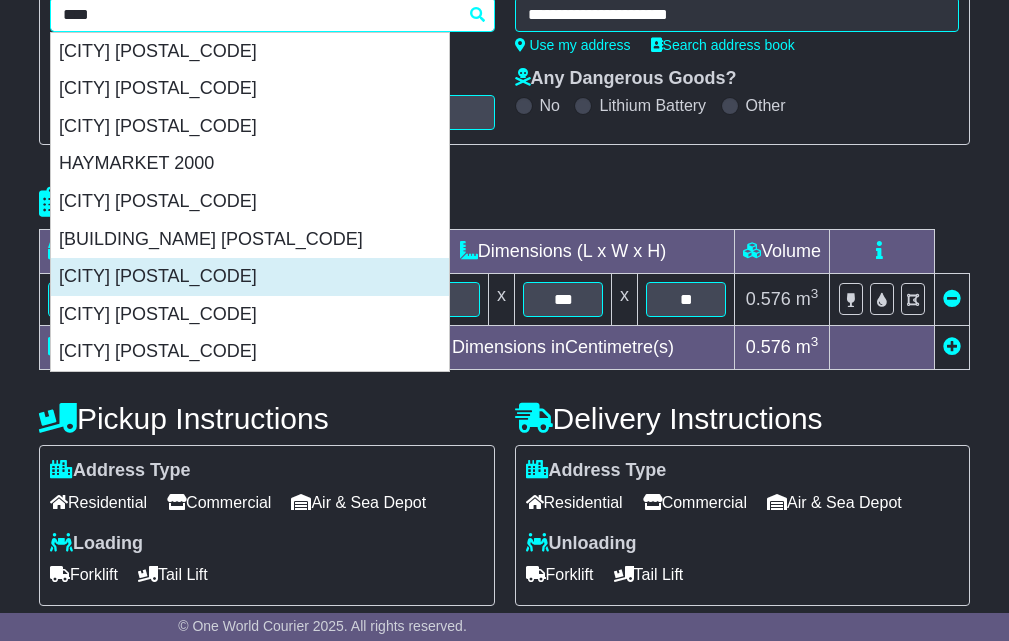 click on "[CITY] [POSTAL_CODE]" at bounding box center [250, 277] 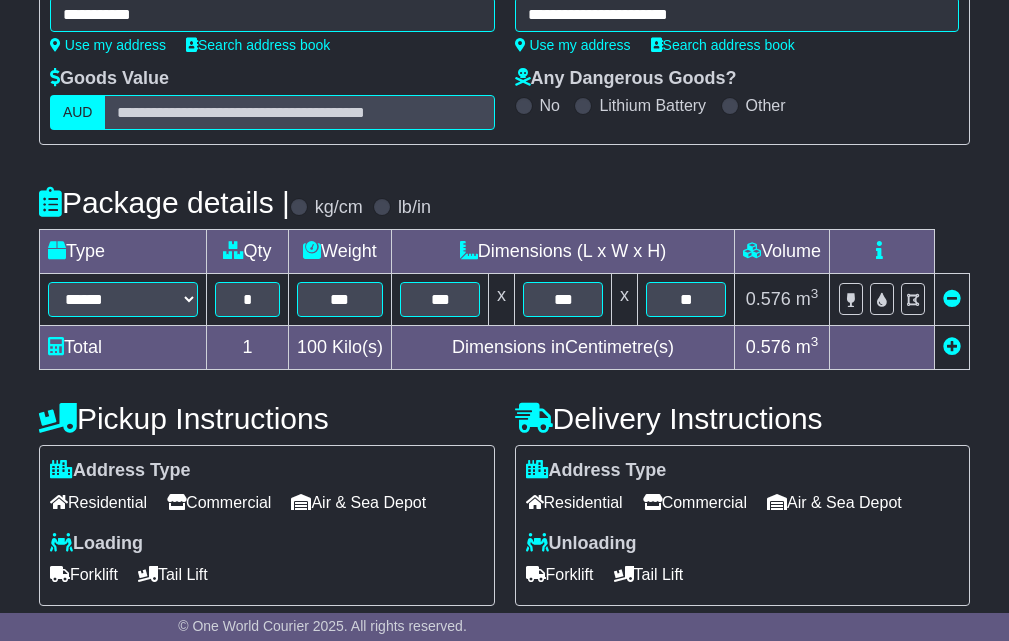 scroll, scrollTop: 194, scrollLeft: 0, axis: vertical 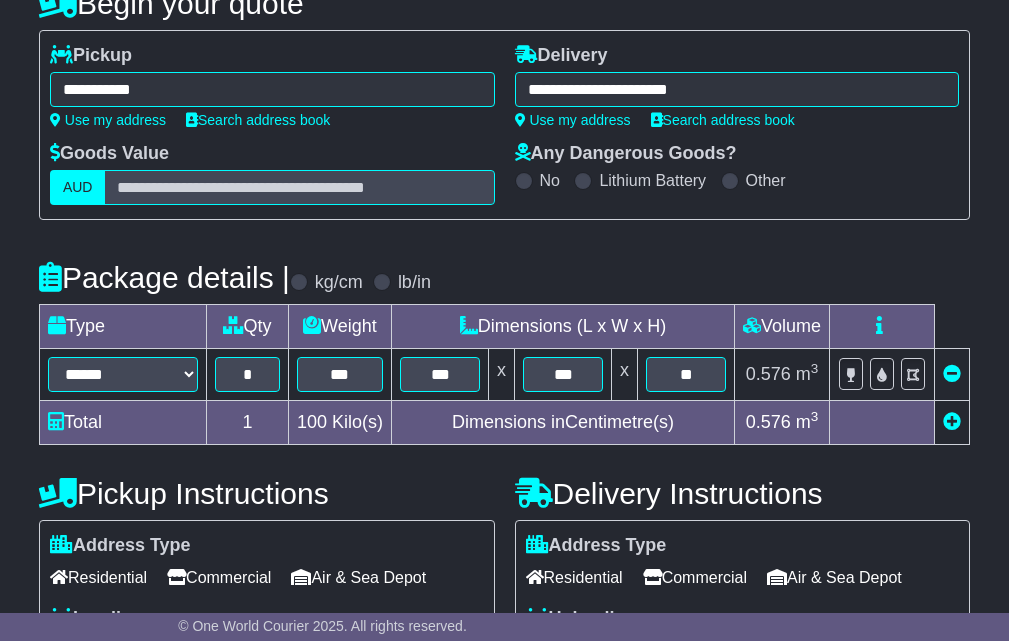 type on "**********" 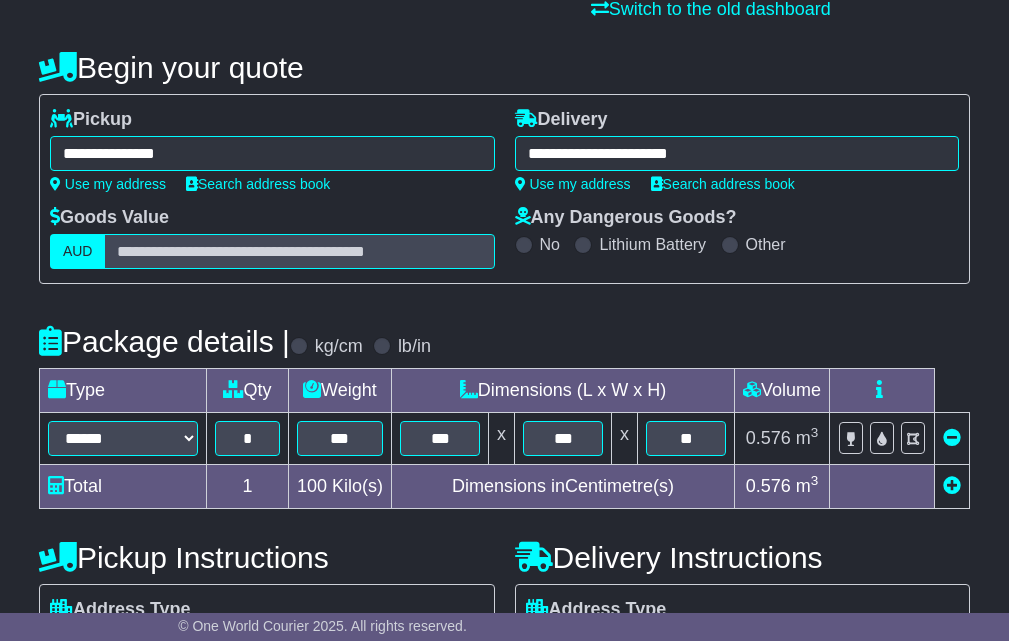 scroll, scrollTop: 0, scrollLeft: 0, axis: both 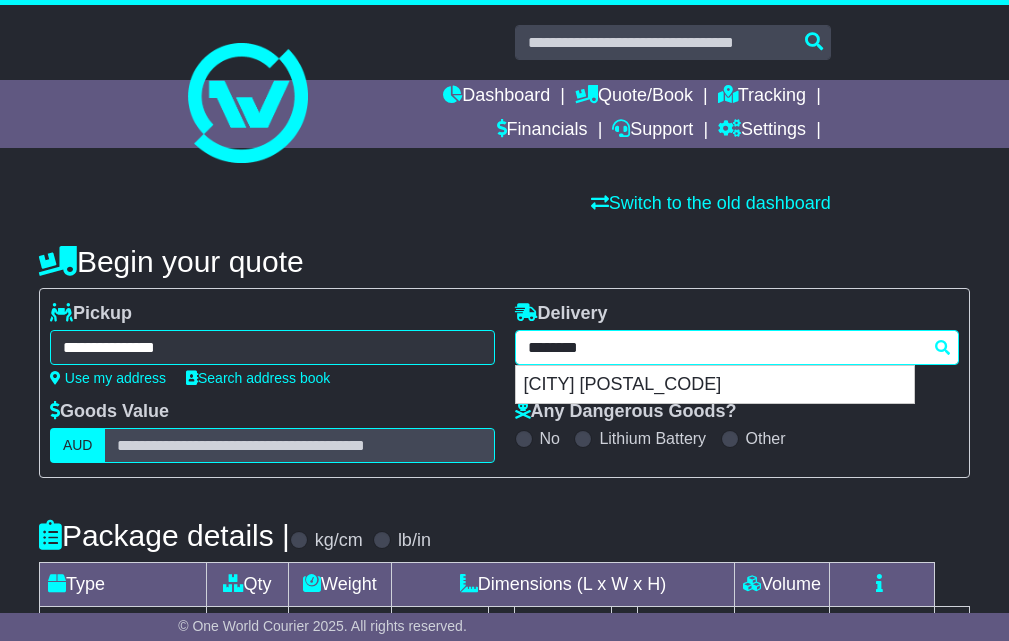 click on "**********" at bounding box center [737, 347] 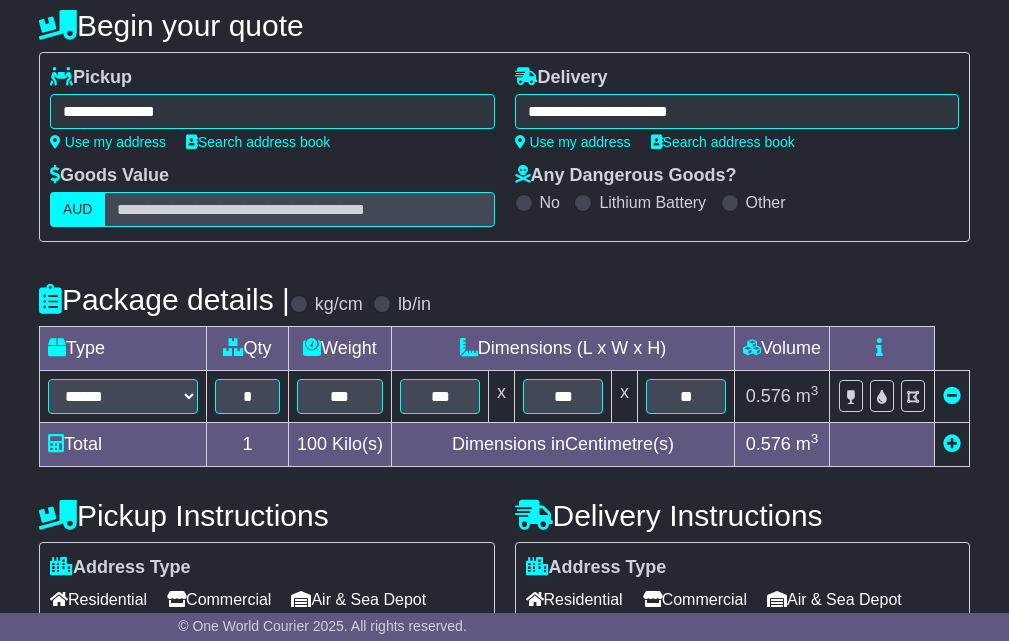 scroll, scrollTop: 0, scrollLeft: 0, axis: both 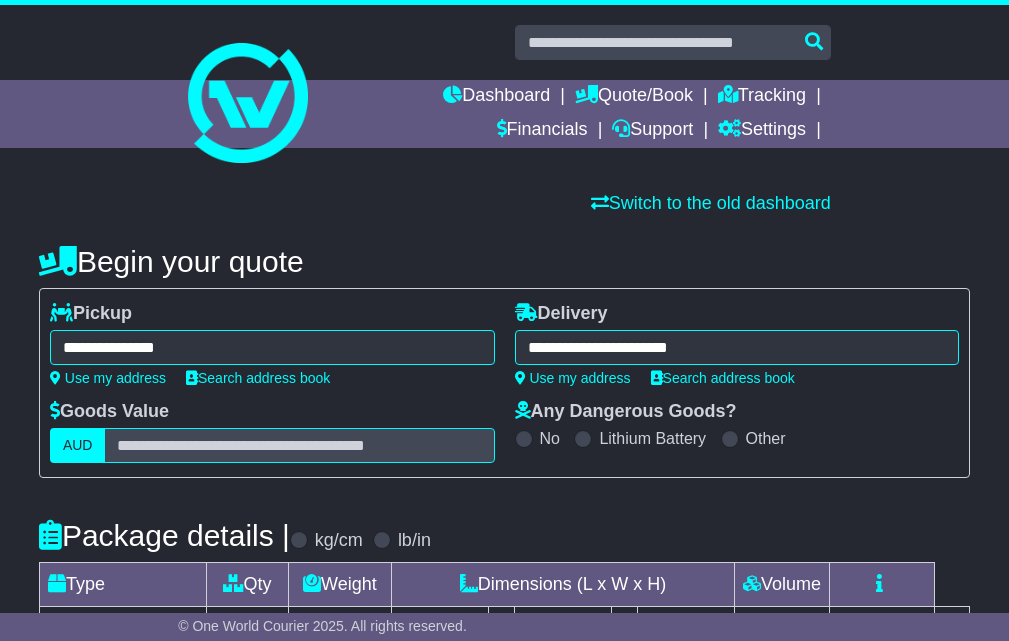 click on "**********" at bounding box center [737, 347] 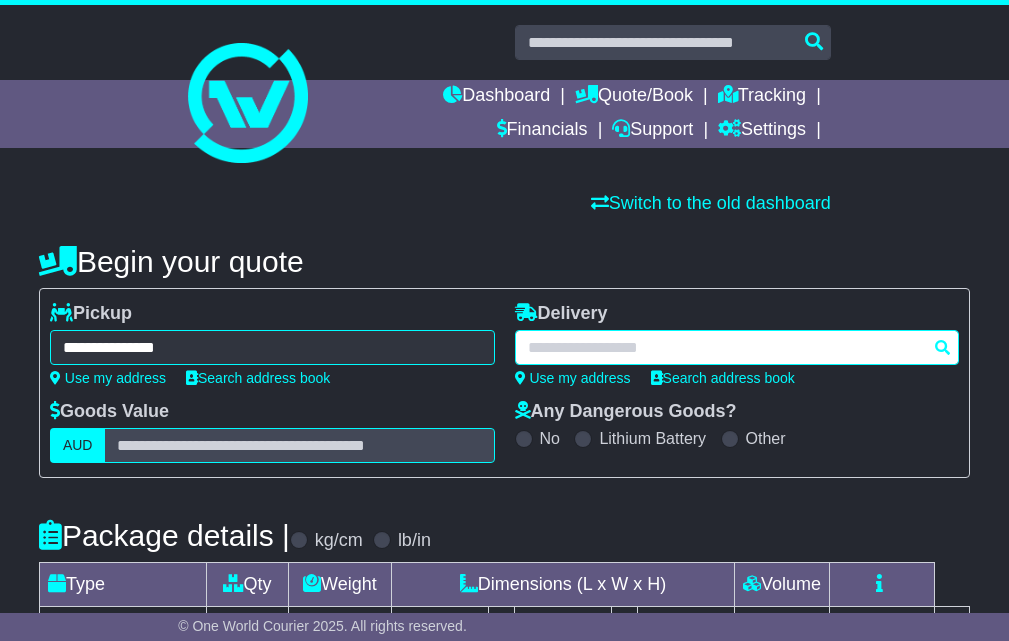 click at bounding box center [737, 347] 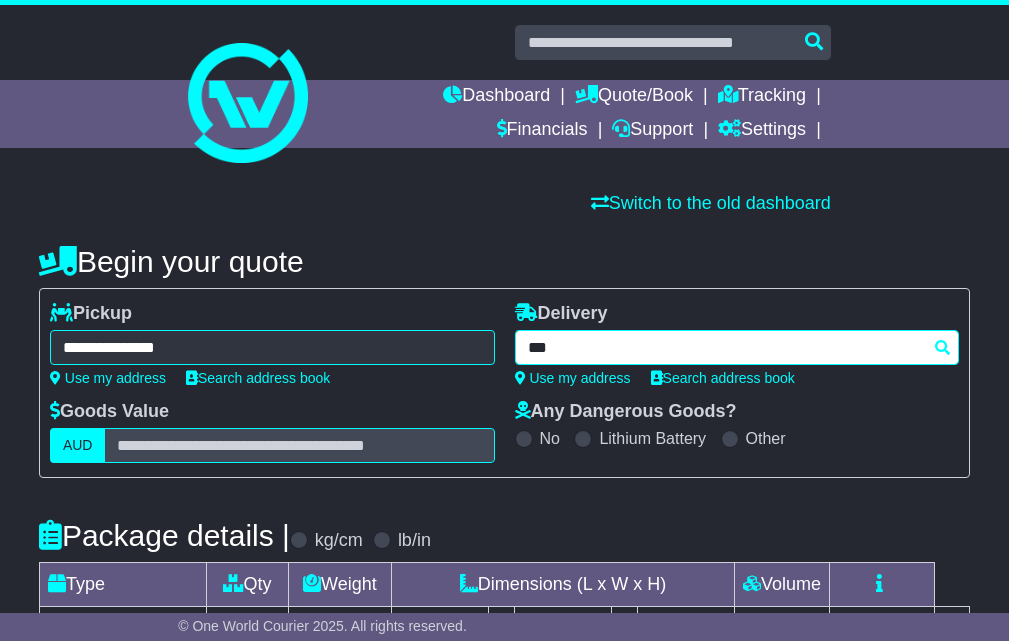 type on "****" 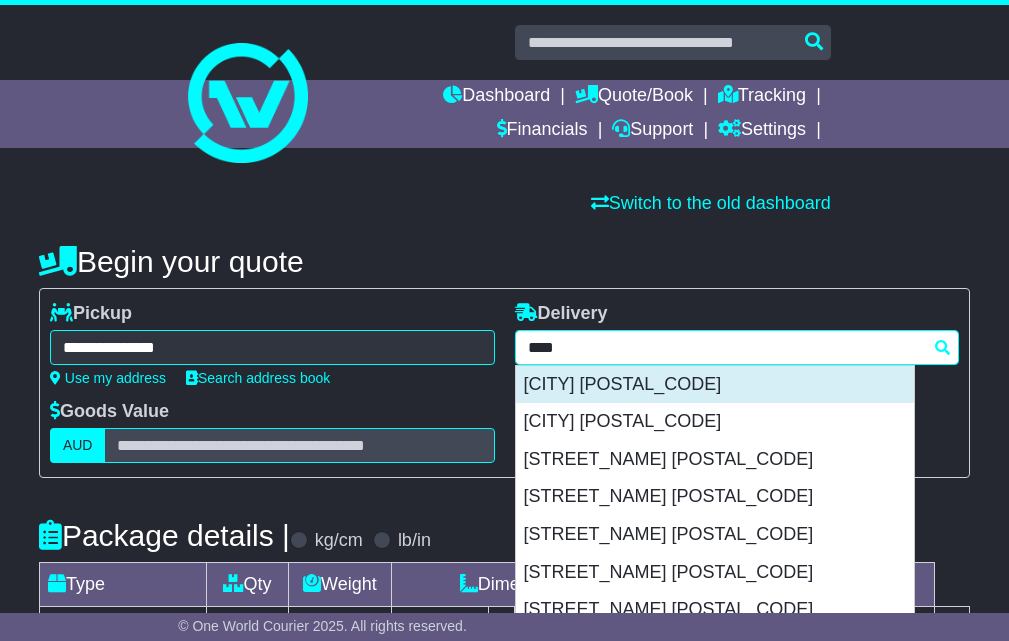 click on "[CITY] [POSTAL_CODE]" at bounding box center [715, 385] 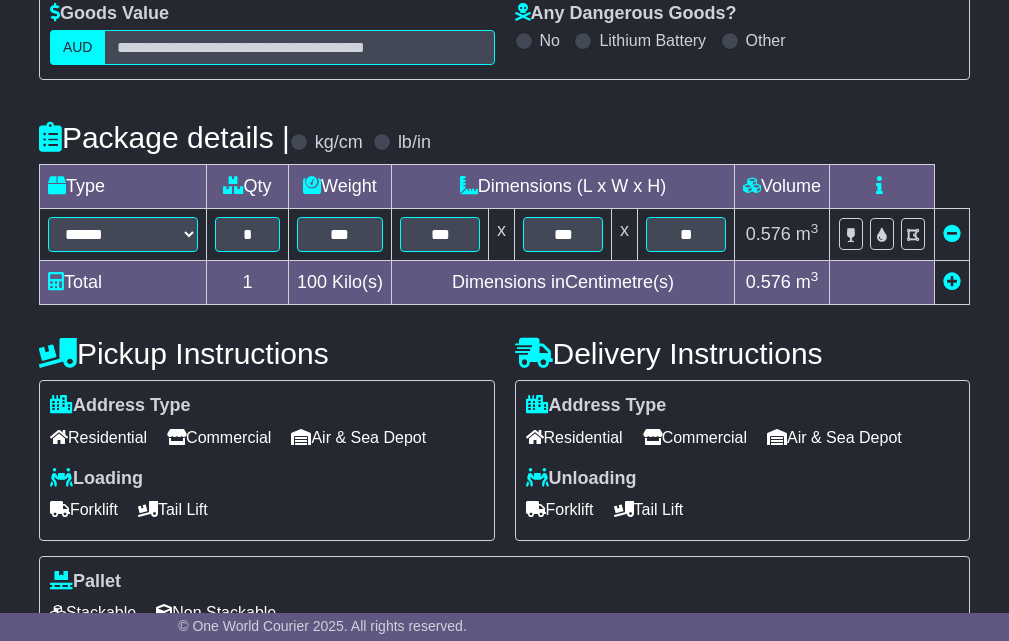type on "**********" 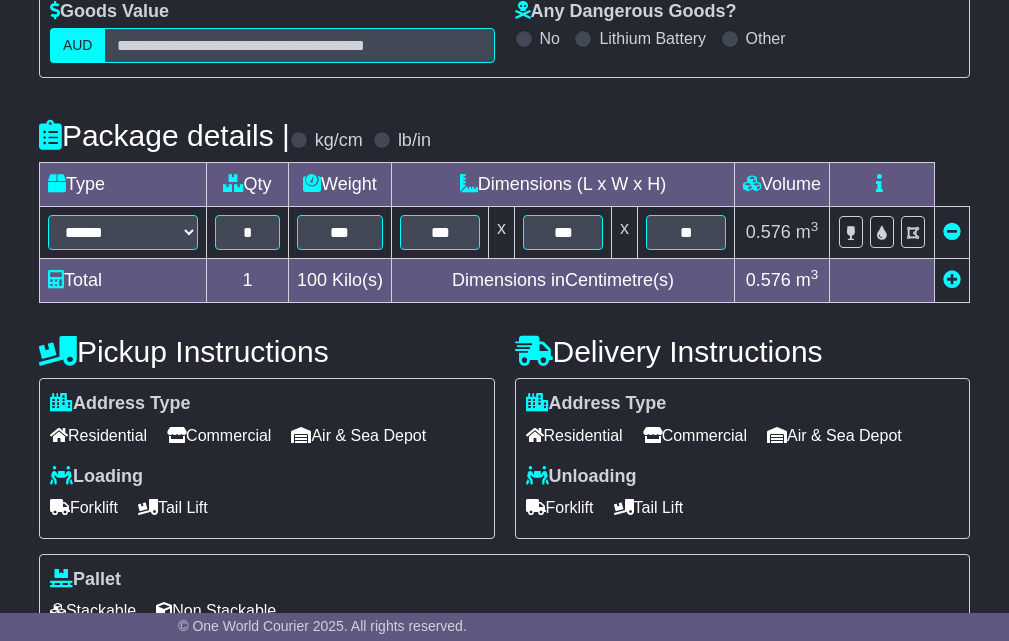 scroll, scrollTop: 299, scrollLeft: 0, axis: vertical 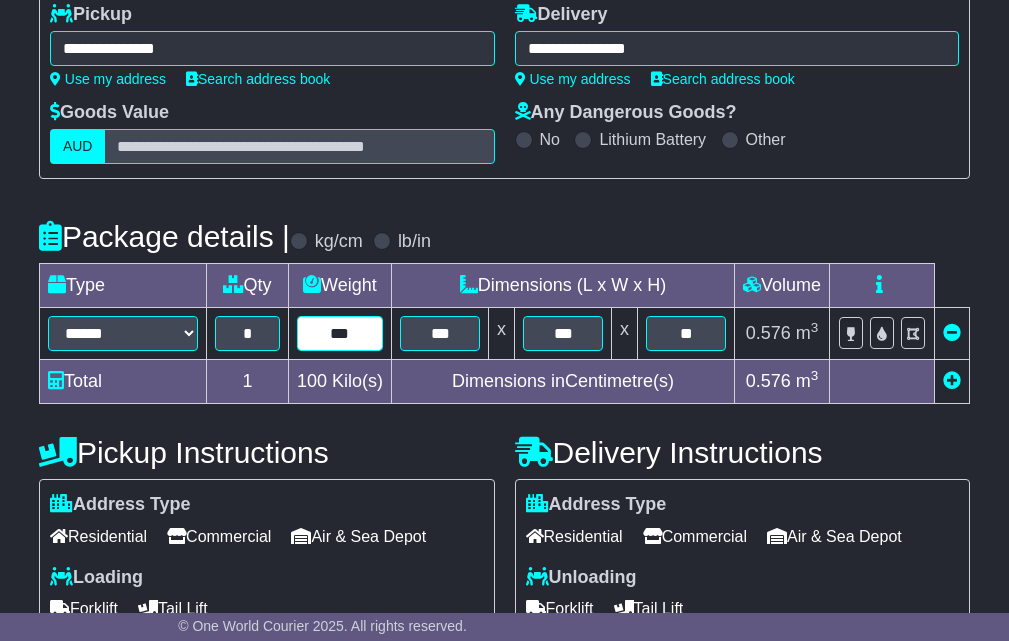 click on "***" at bounding box center [340, 333] 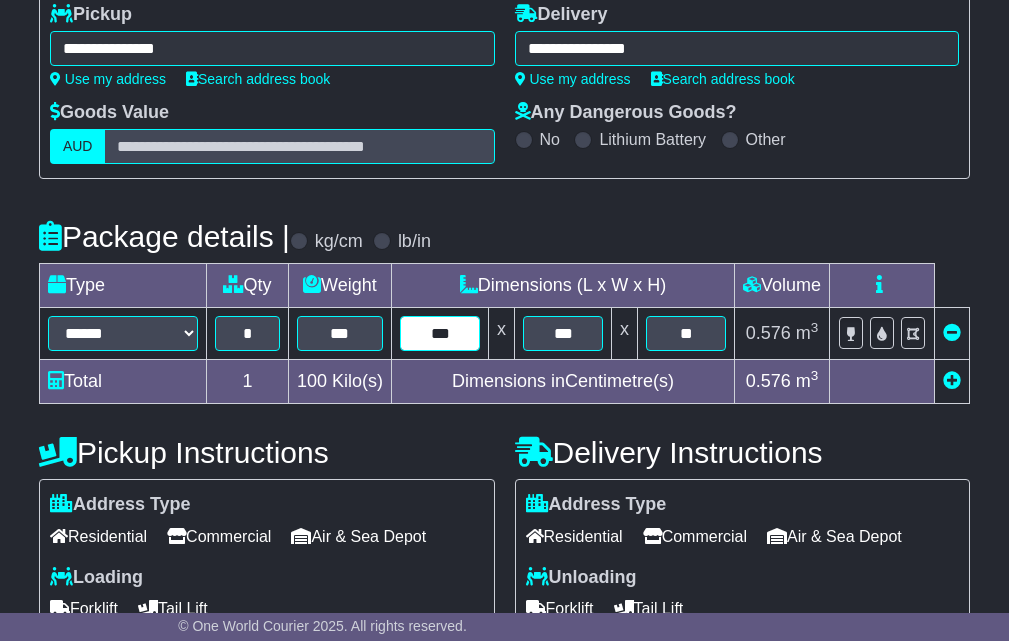 click on "***" at bounding box center (440, 333) 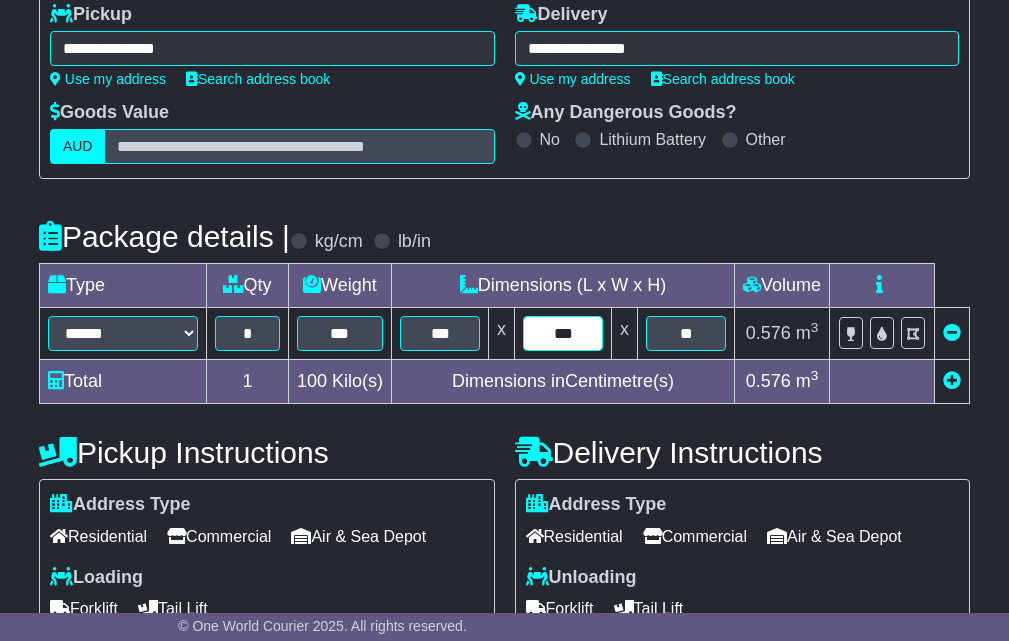 click on "***" at bounding box center [563, 333] 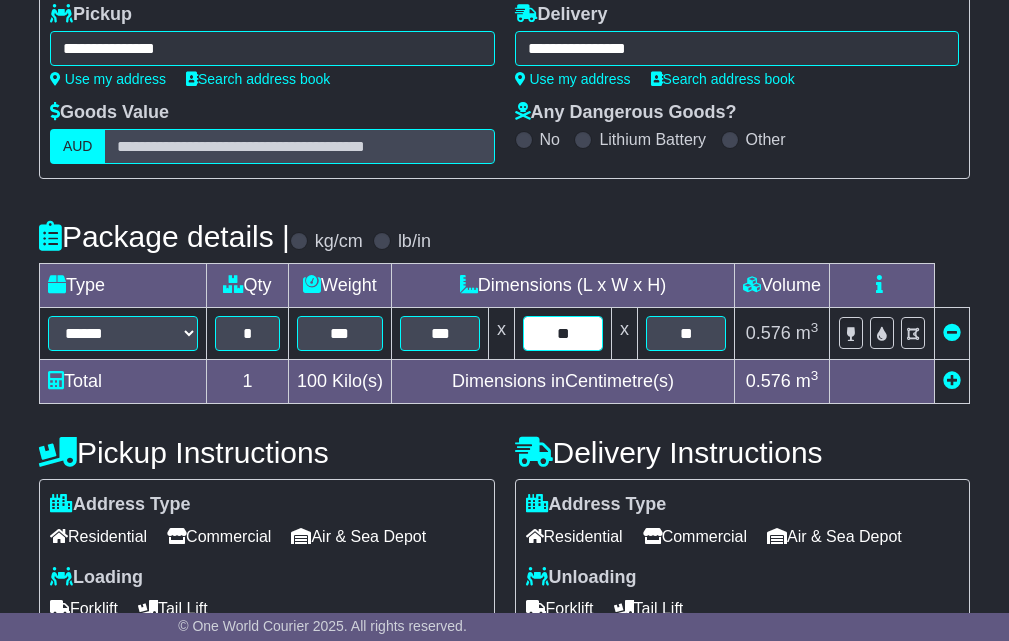 type on "**" 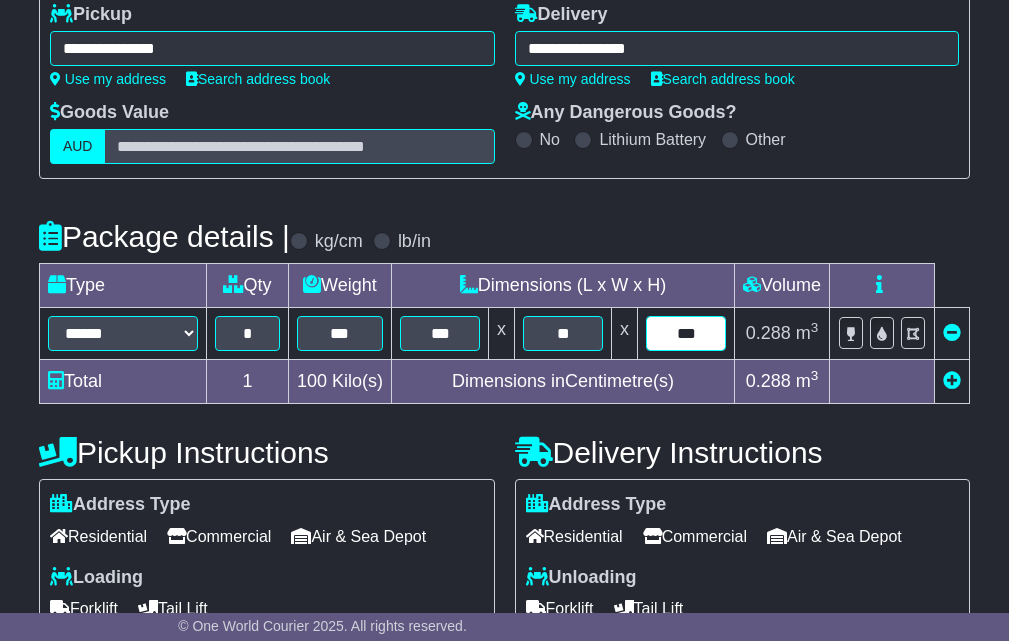 type on "***" 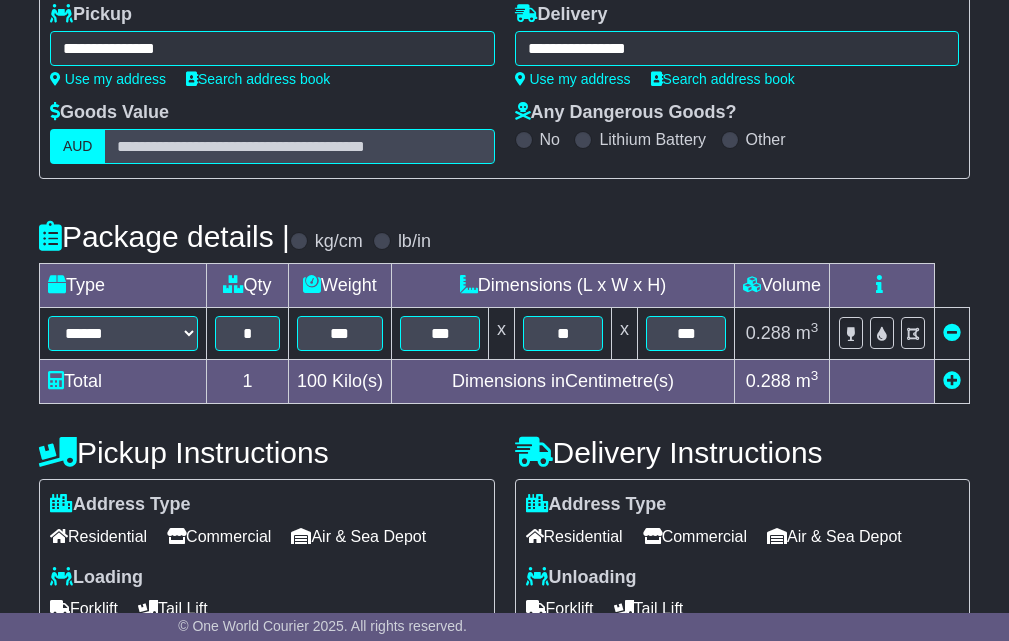 scroll, scrollTop: 632, scrollLeft: 0, axis: vertical 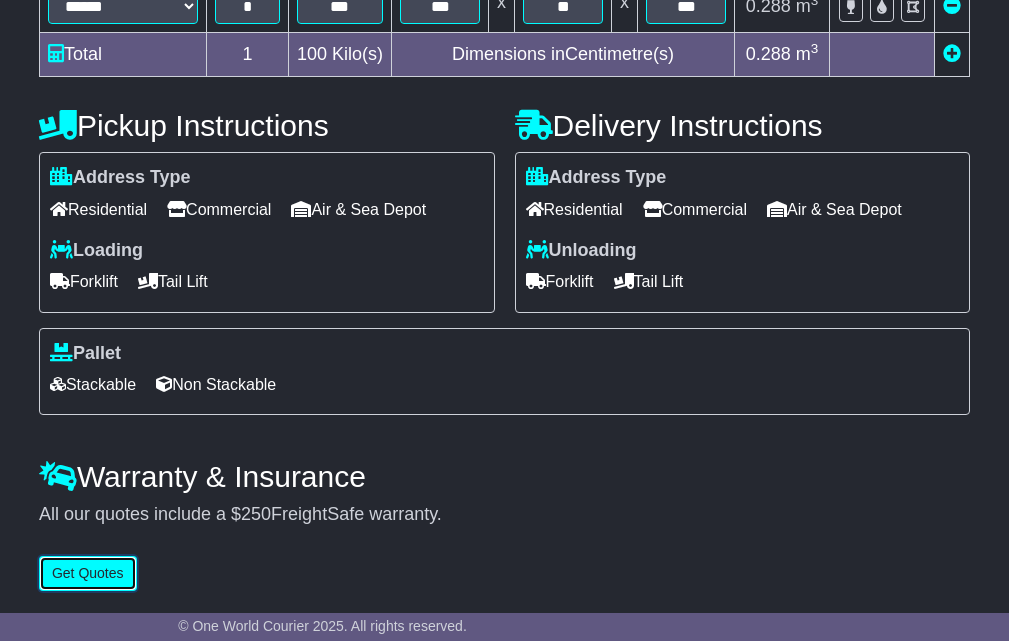 type 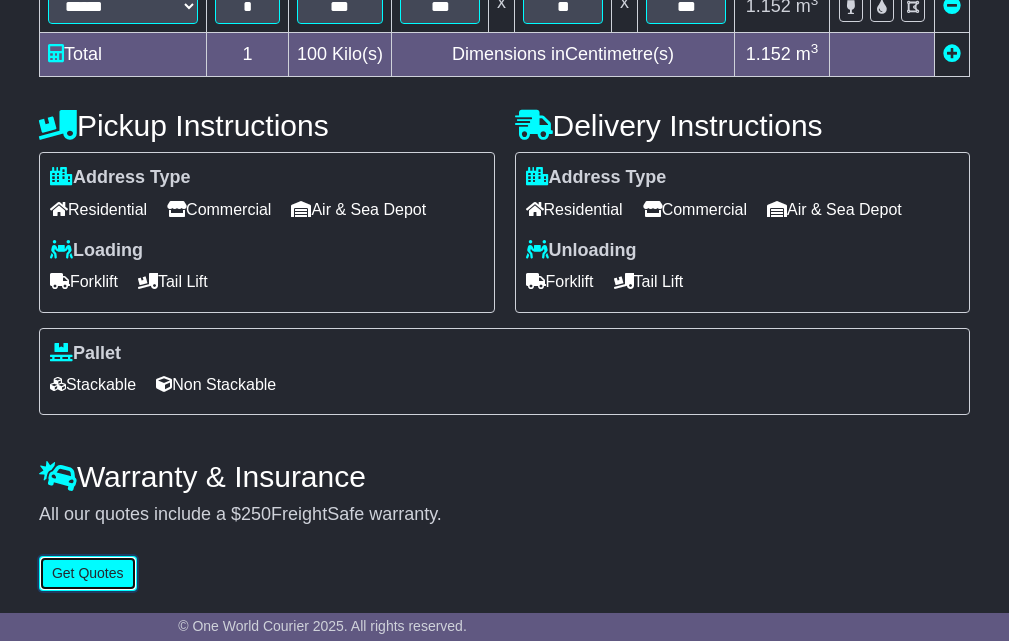 click on "Get Quotes" at bounding box center (88, 573) 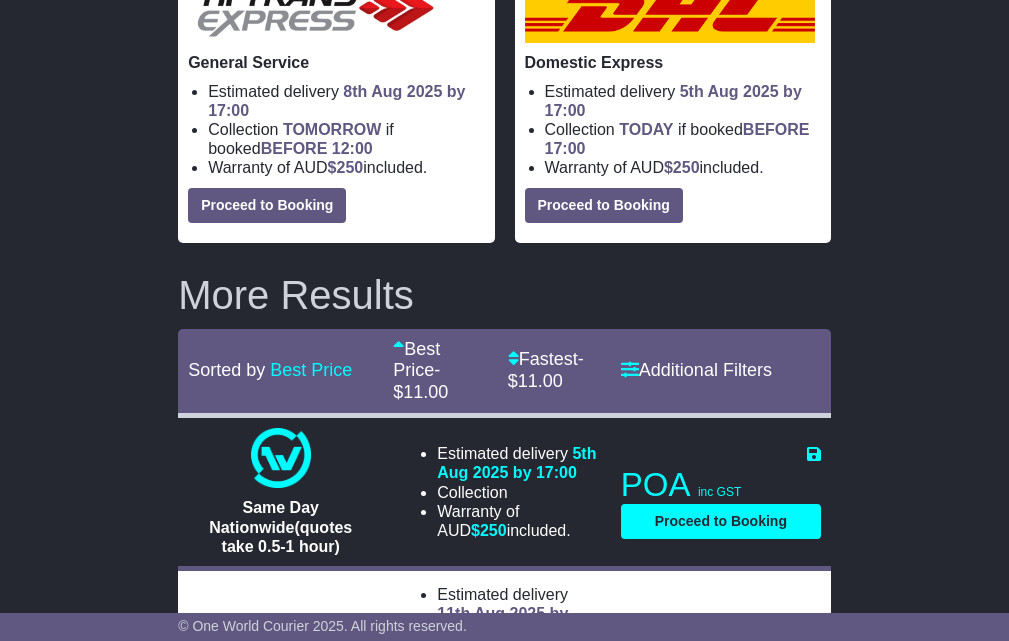 scroll, scrollTop: 0, scrollLeft: 0, axis: both 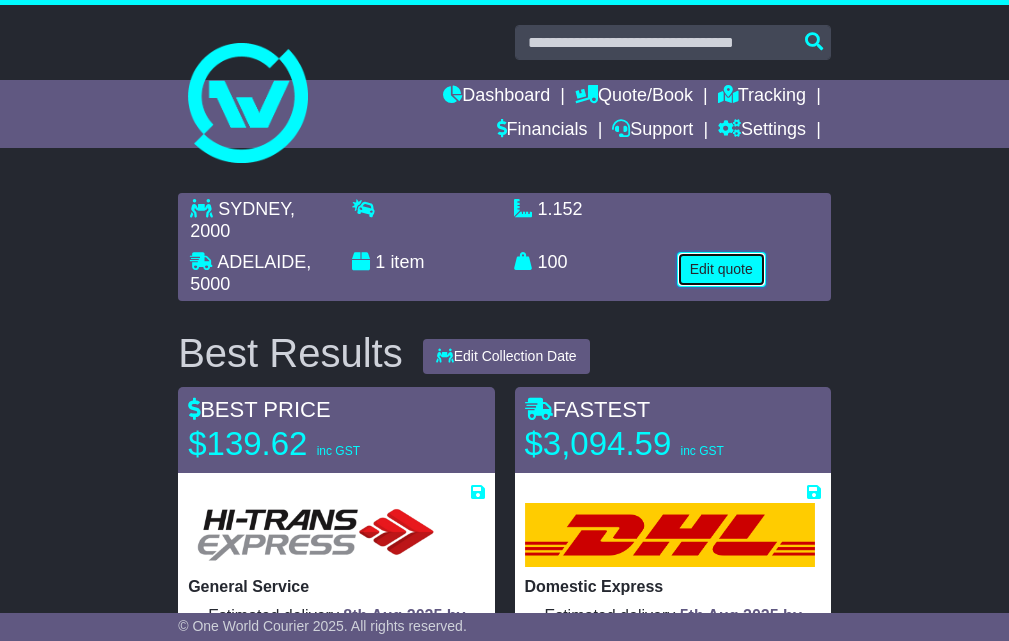click on "Edit quote" at bounding box center [721, 269] 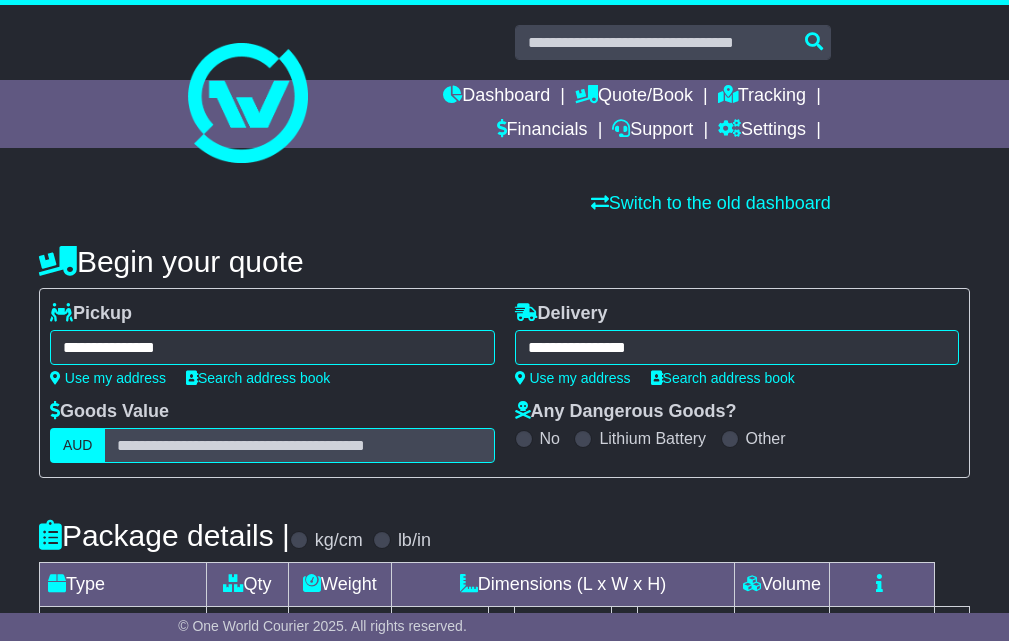 click on "**********" at bounding box center [272, 347] 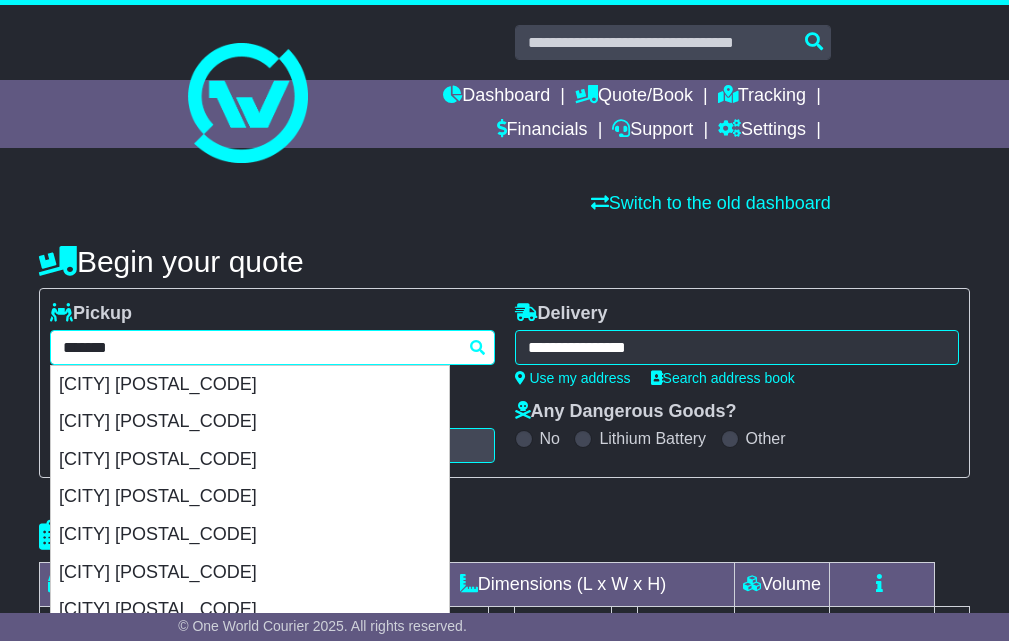 click on "*******" at bounding box center [272, 347] 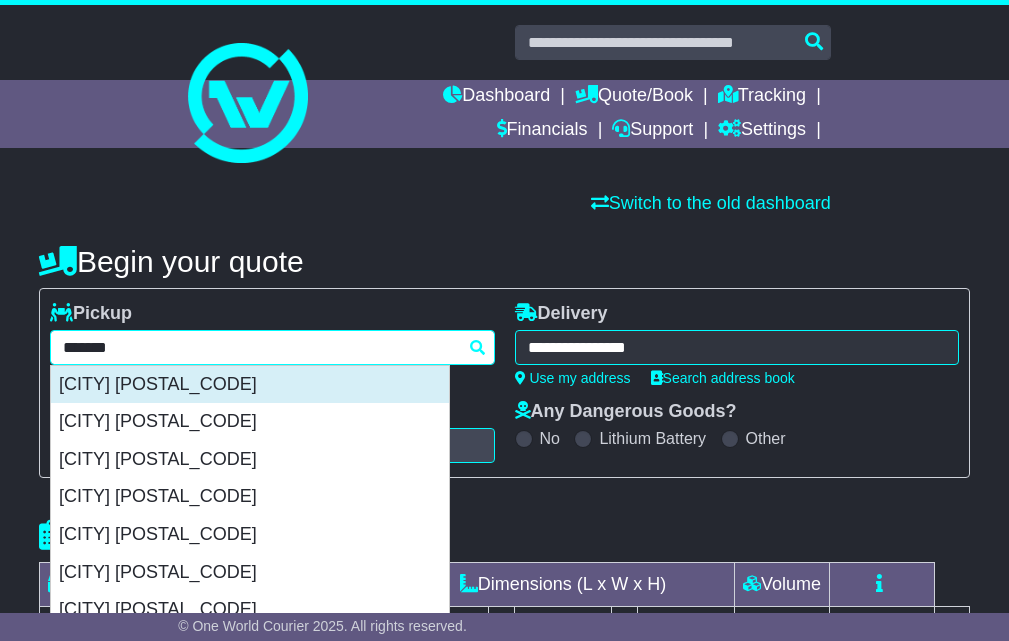 click on "[CITY] [POSTAL_CODE]" at bounding box center [250, 385] 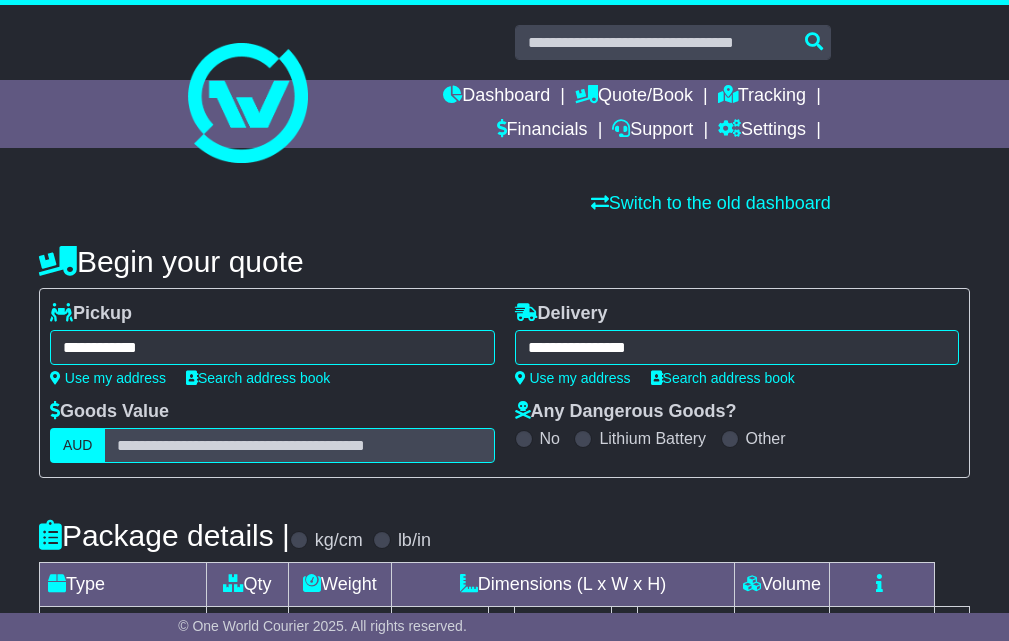type on "**********" 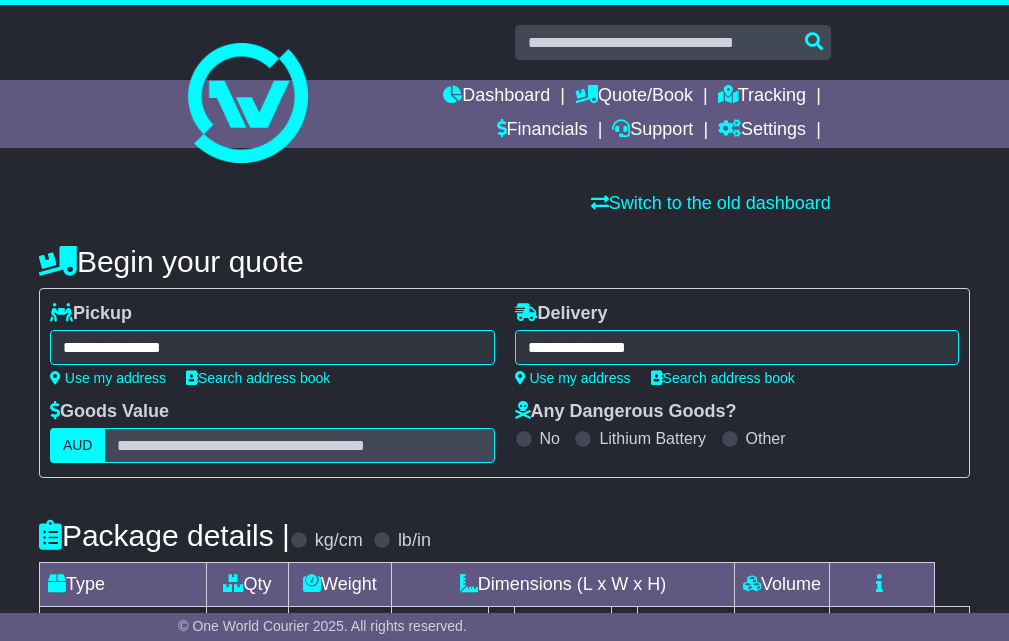 click on "**********" at bounding box center [737, 347] 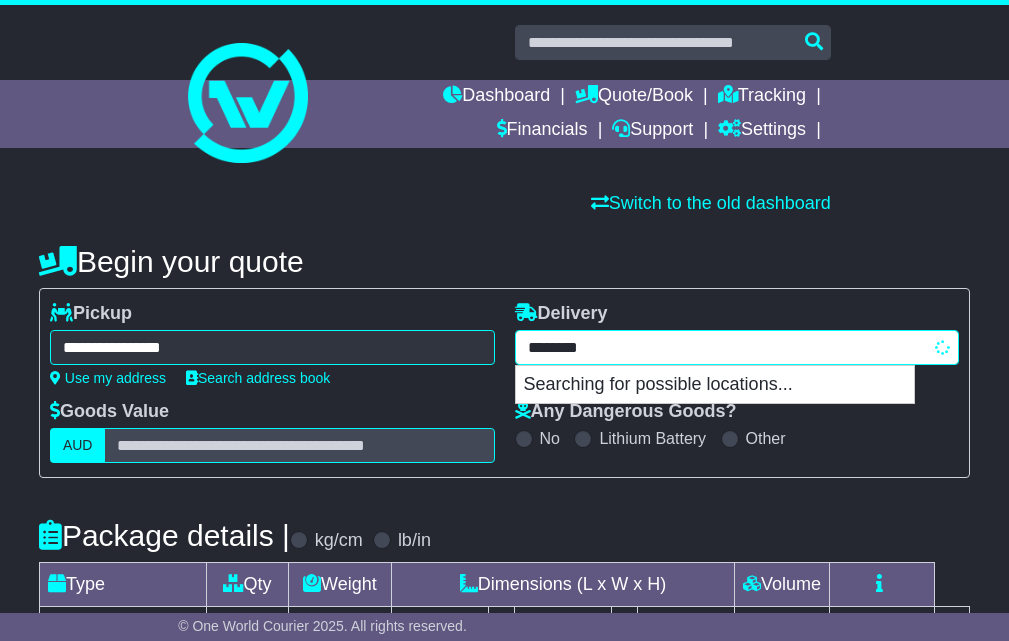 click on "********" at bounding box center (737, 347) 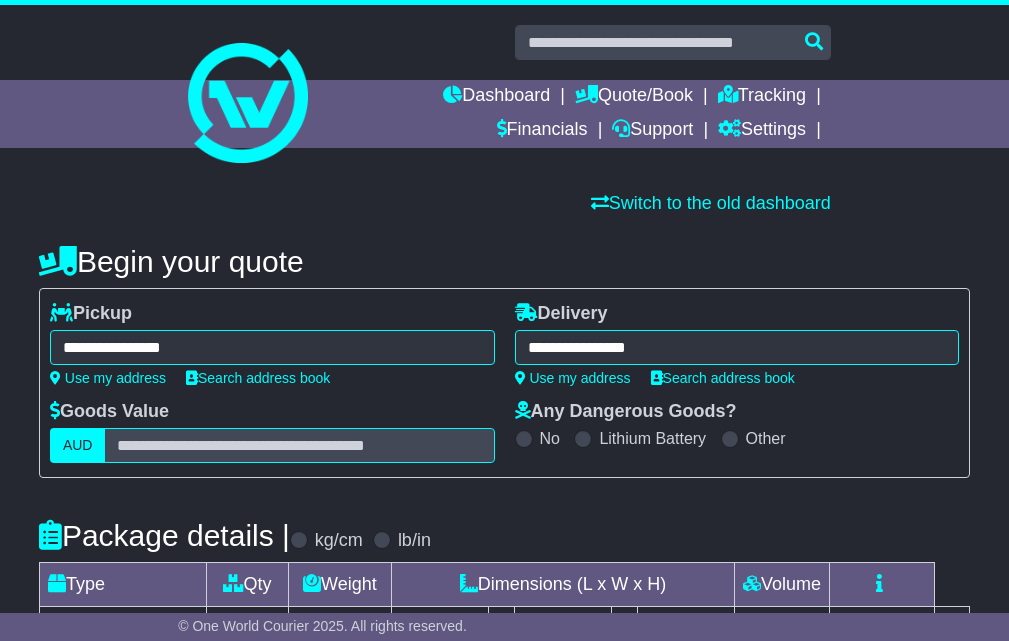 click on "**********" at bounding box center [737, 347] 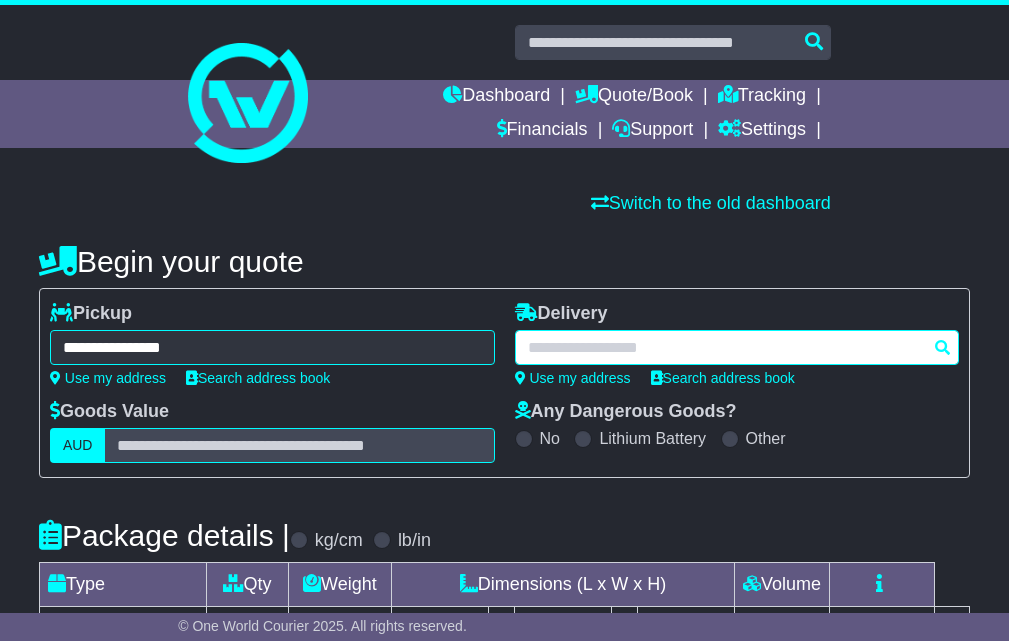 click at bounding box center (737, 347) 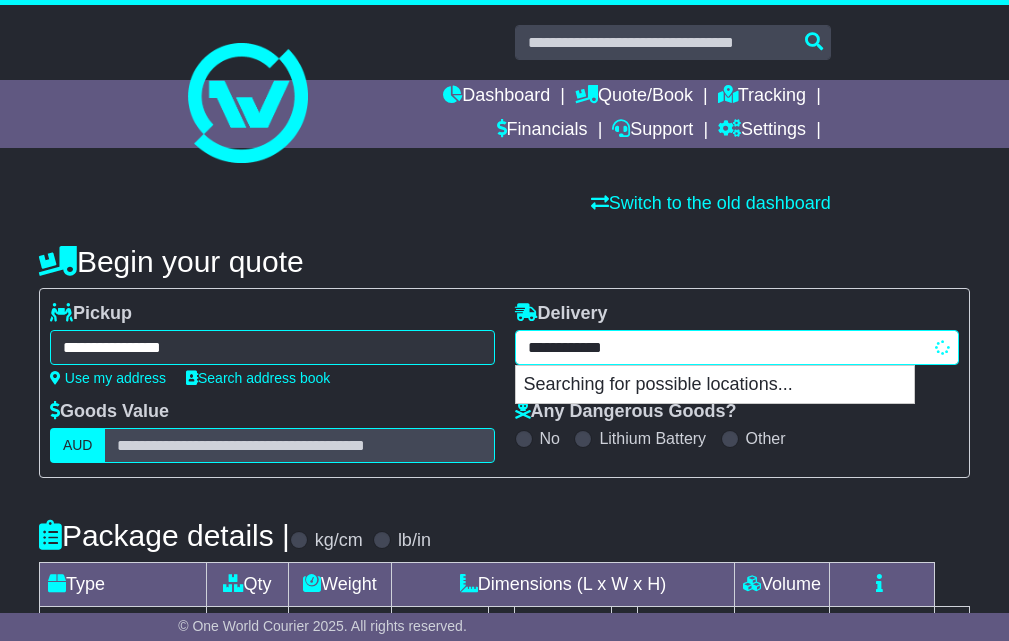 drag, startPoint x: 550, startPoint y: 339, endPoint x: 582, endPoint y: 356, distance: 36.23534 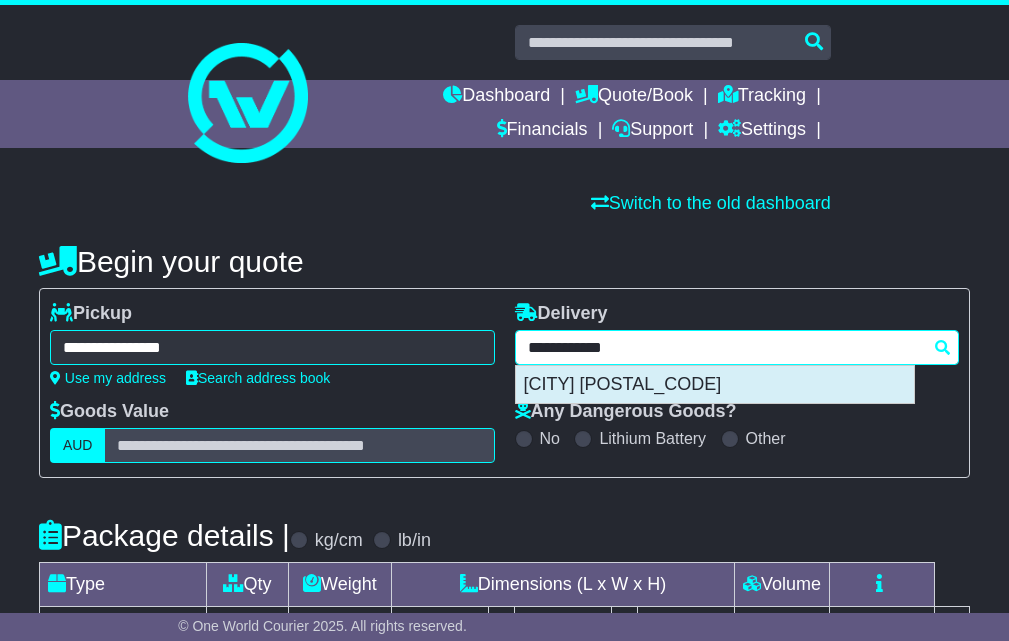 click on "[CITY] [POSTAL_CODE]" at bounding box center [715, 385] 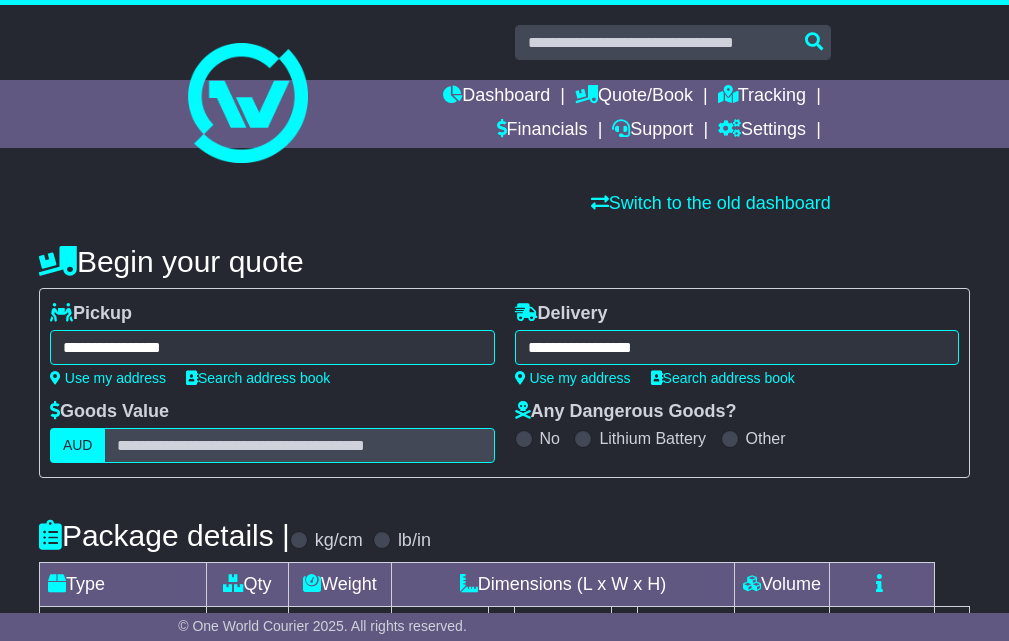 type on "**********" 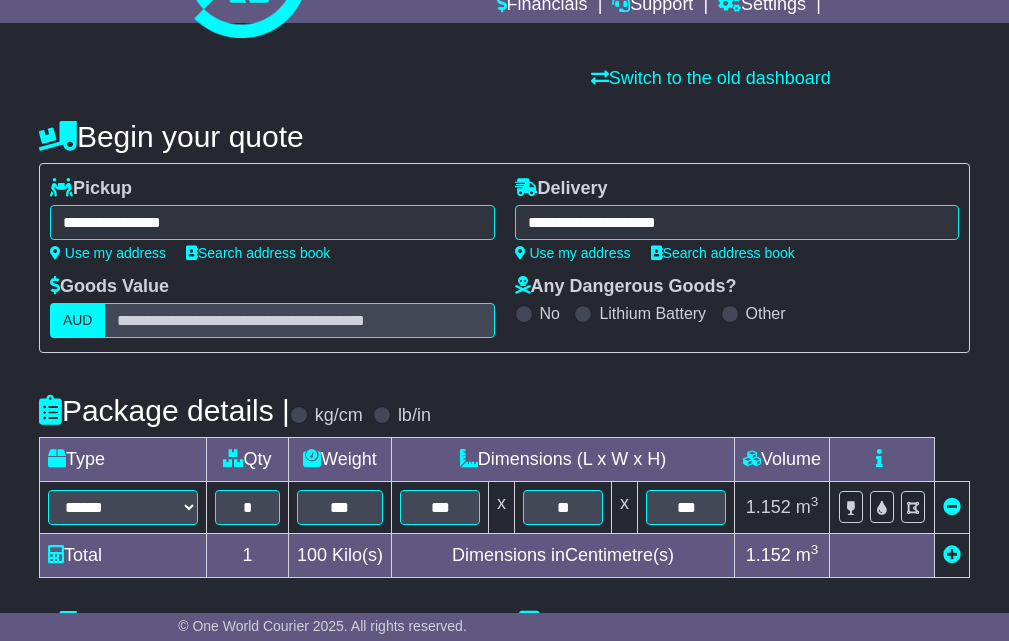 scroll, scrollTop: 167, scrollLeft: 0, axis: vertical 